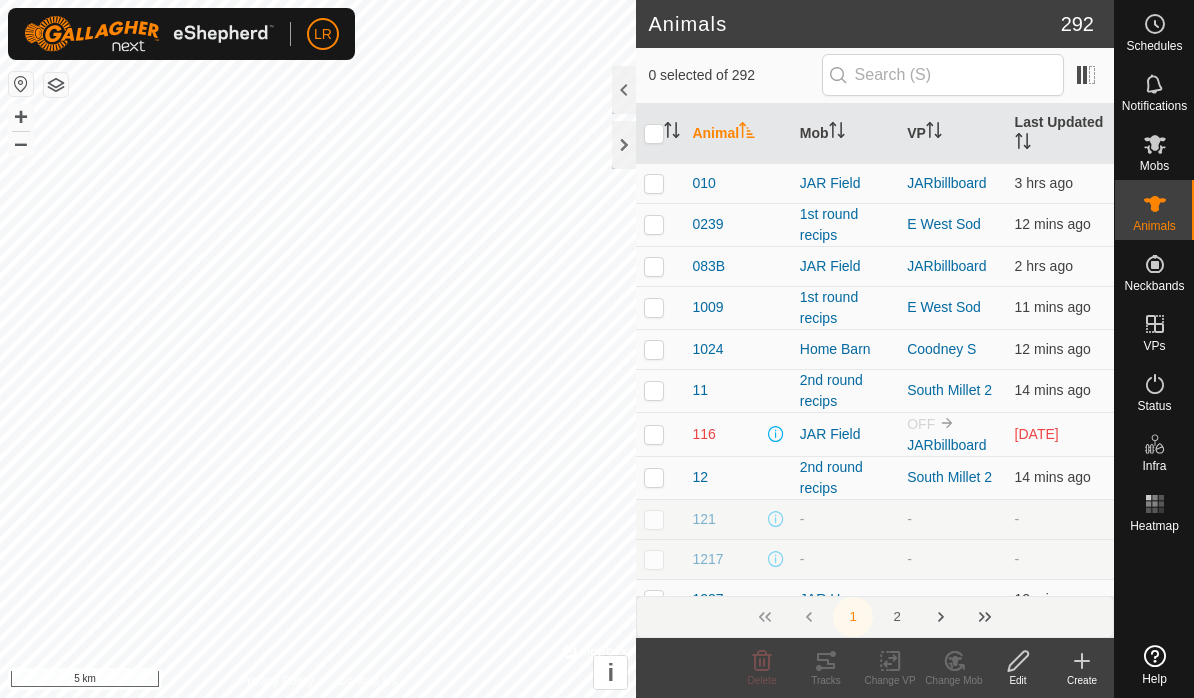 scroll, scrollTop: 0, scrollLeft: 0, axis: both 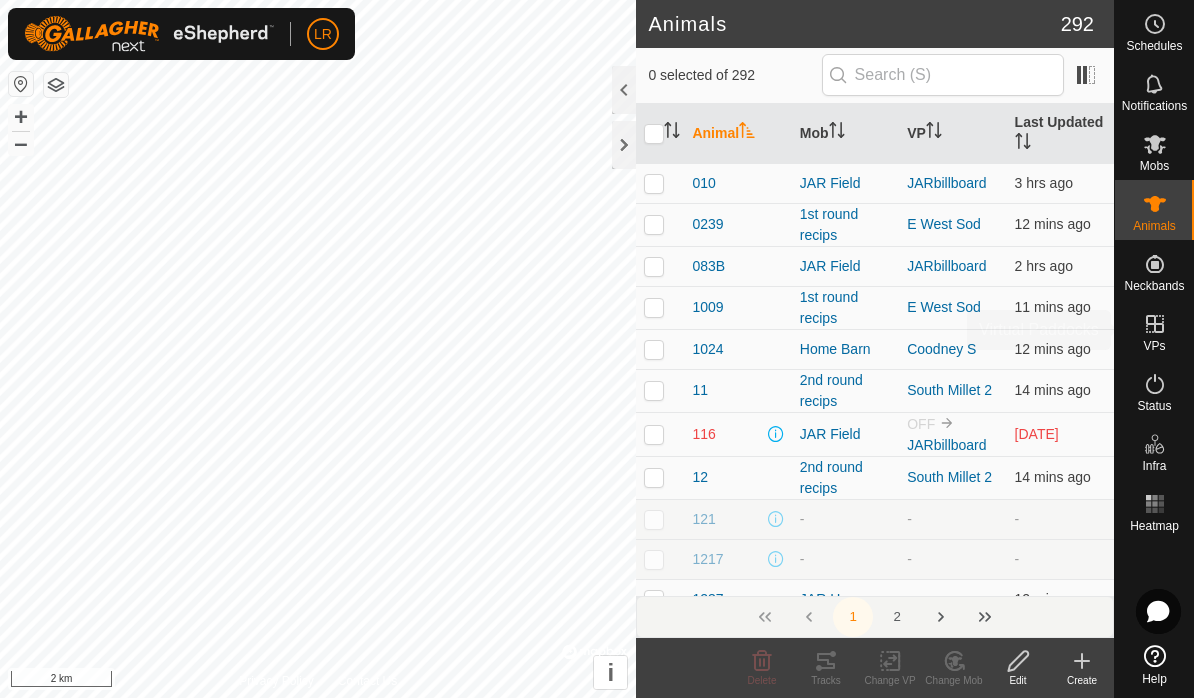 click on "VPs" at bounding box center [1154, 346] 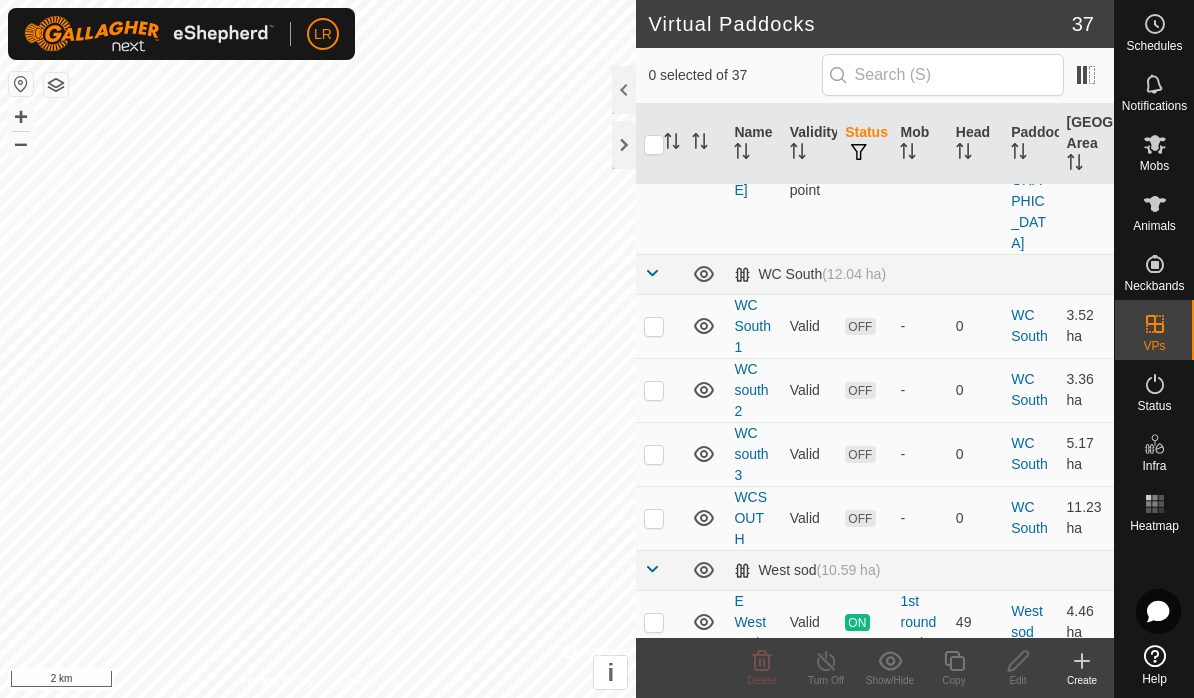 scroll, scrollTop: 2471, scrollLeft: 0, axis: vertical 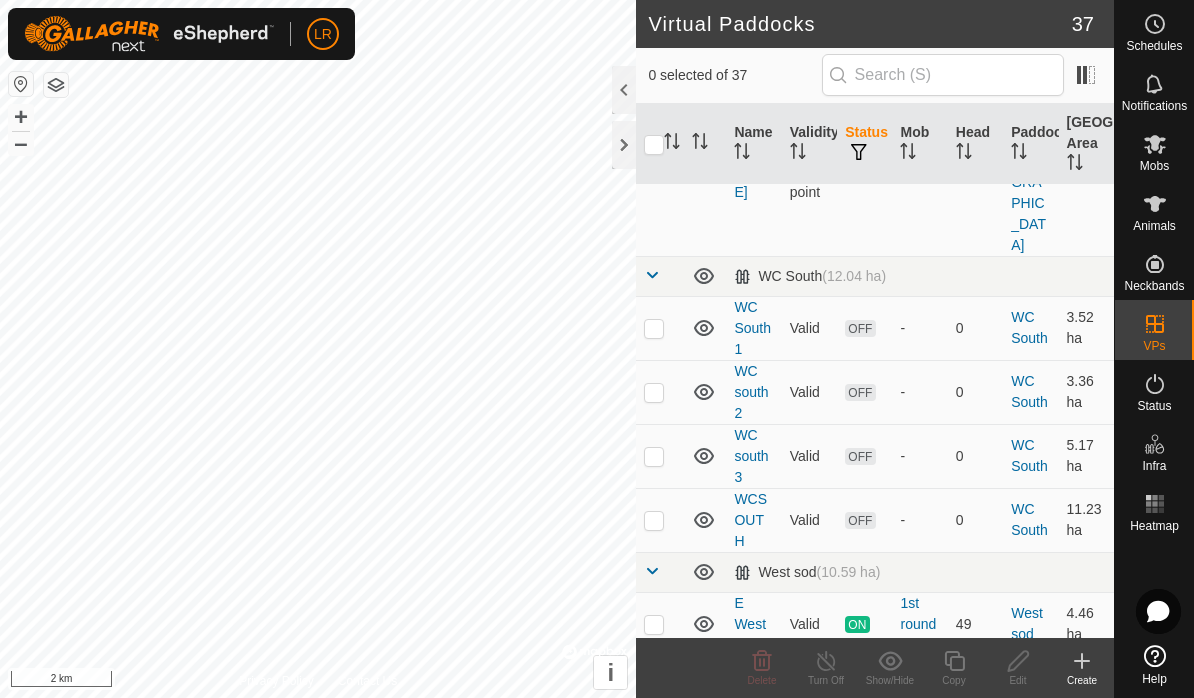 click on "Dad's Road E" at bounding box center [751, 898] 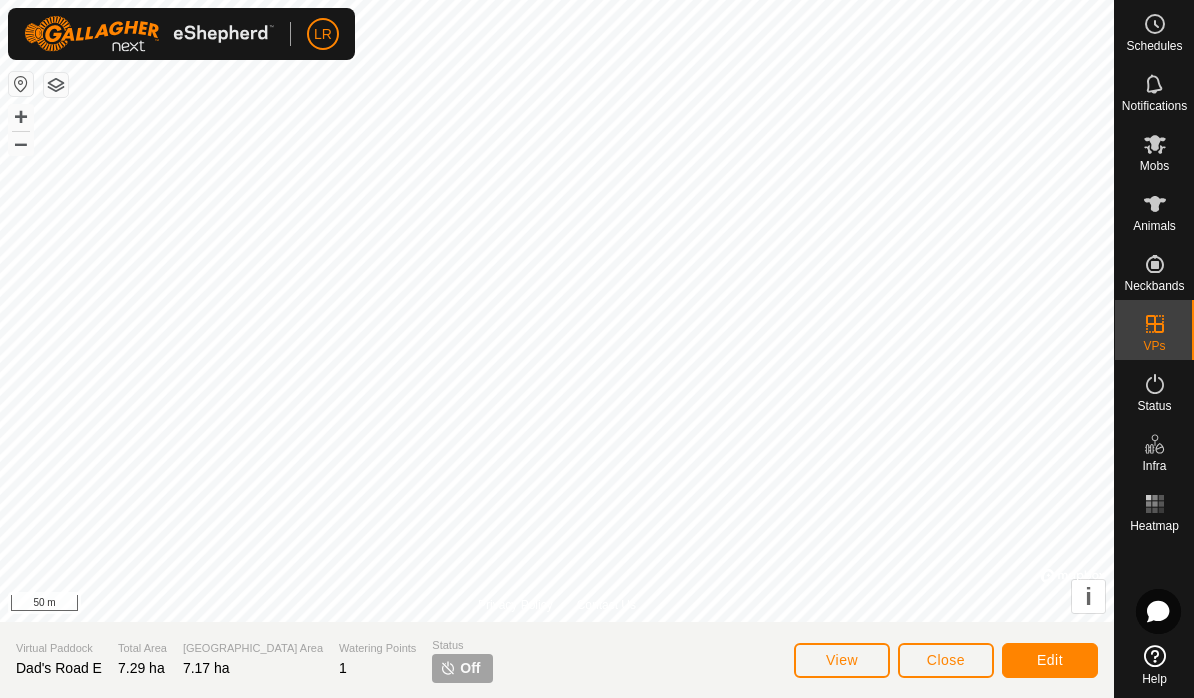 click on "Edit" 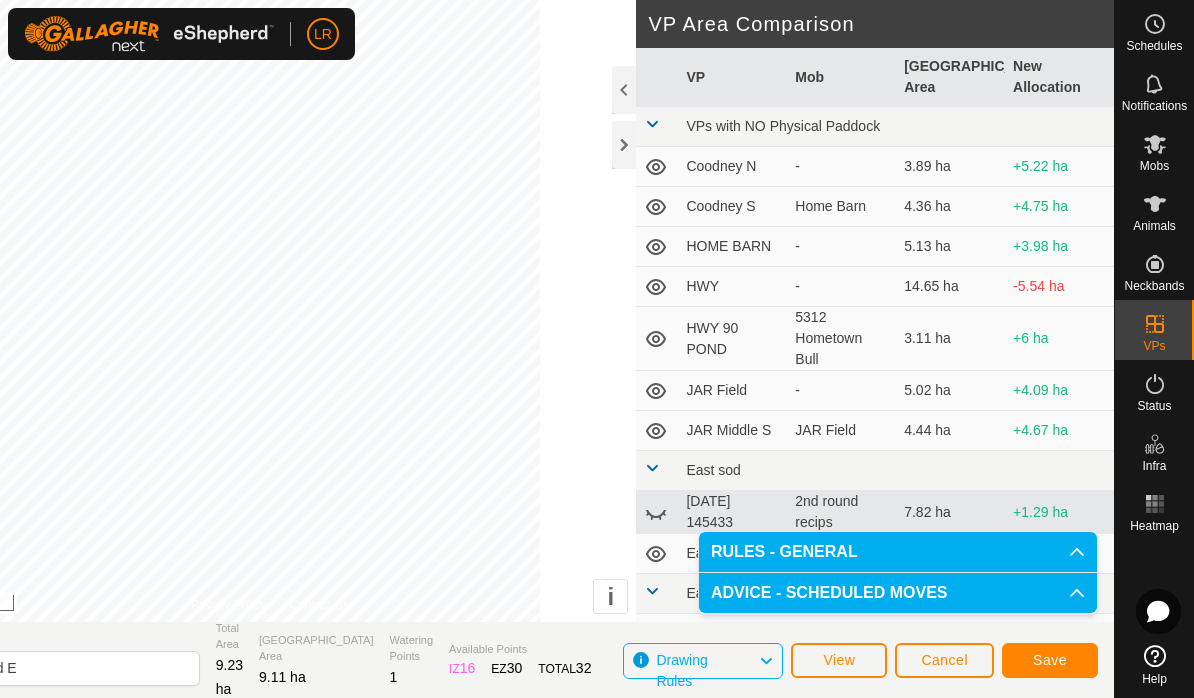 scroll, scrollTop: 5, scrollLeft: 0, axis: vertical 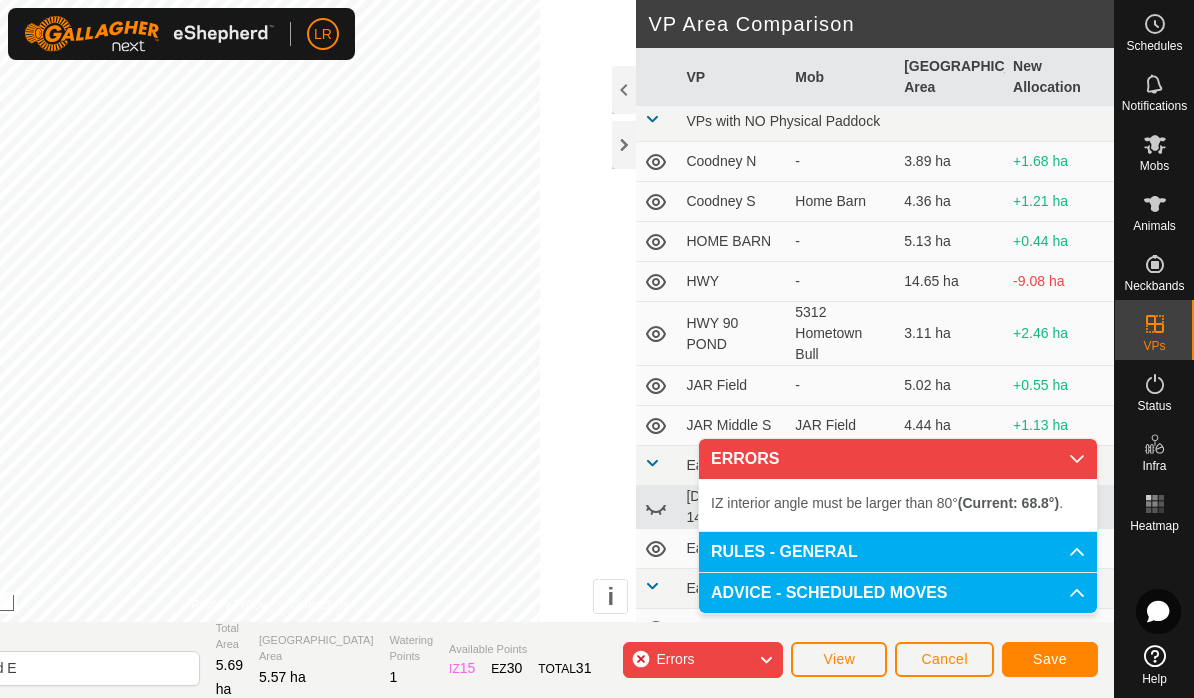 click on "Status" at bounding box center [1154, 390] 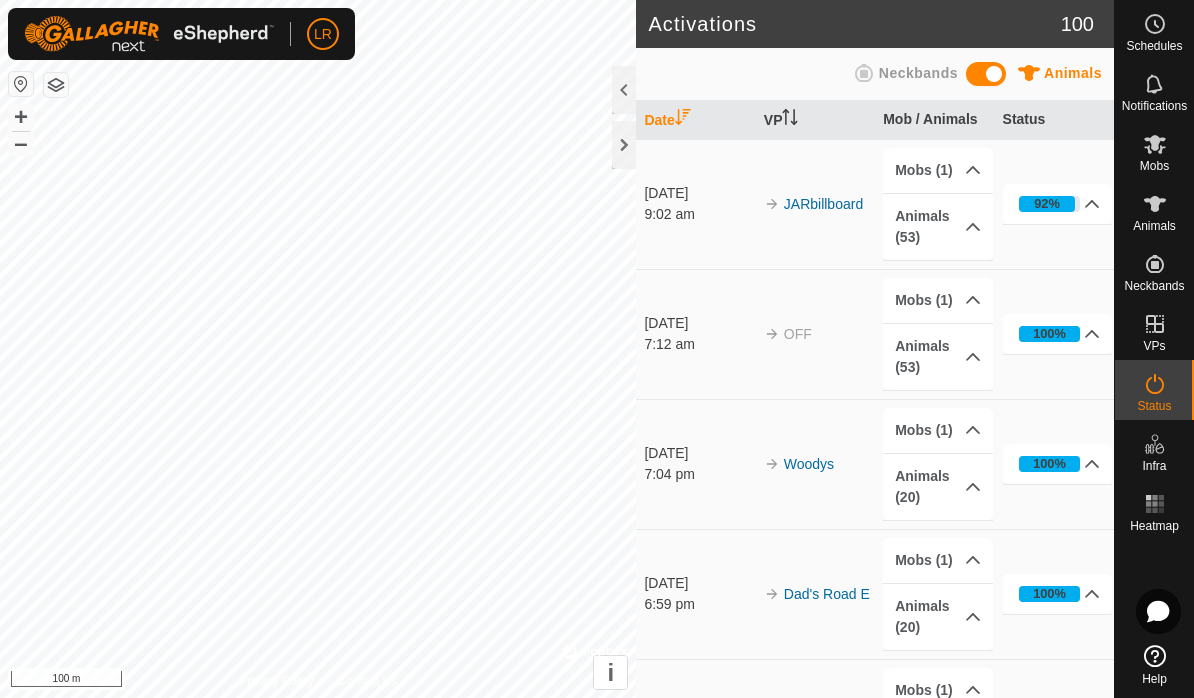 scroll, scrollTop: 0, scrollLeft: 0, axis: both 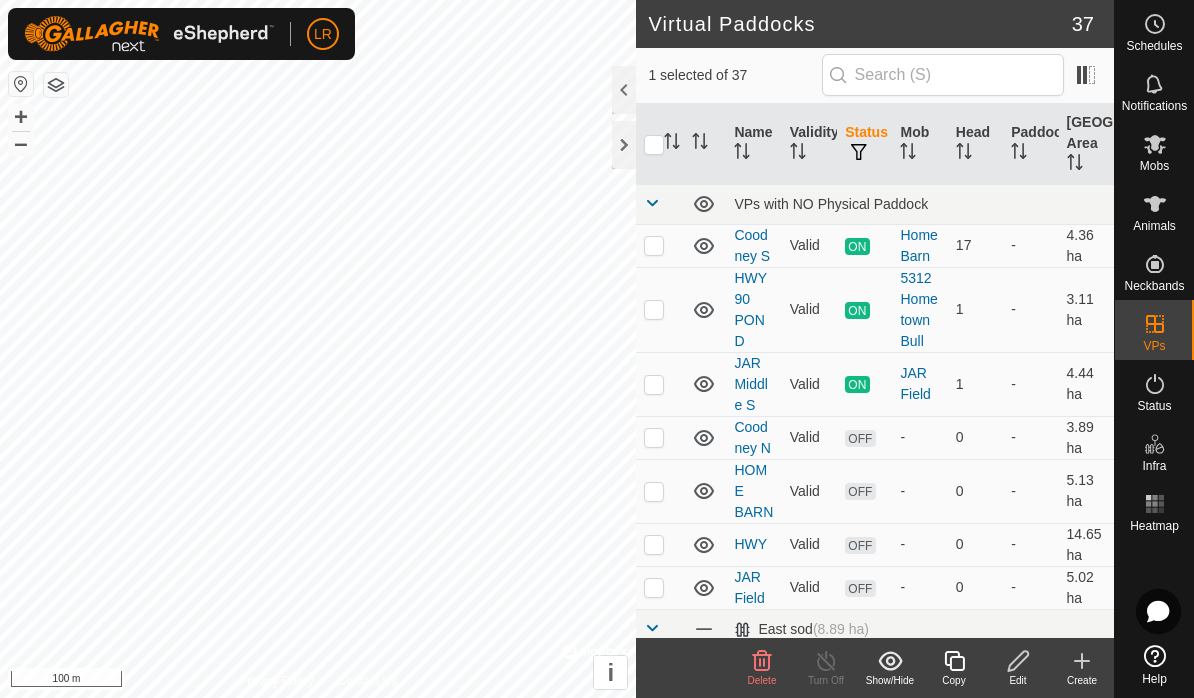 checkbox on "true" 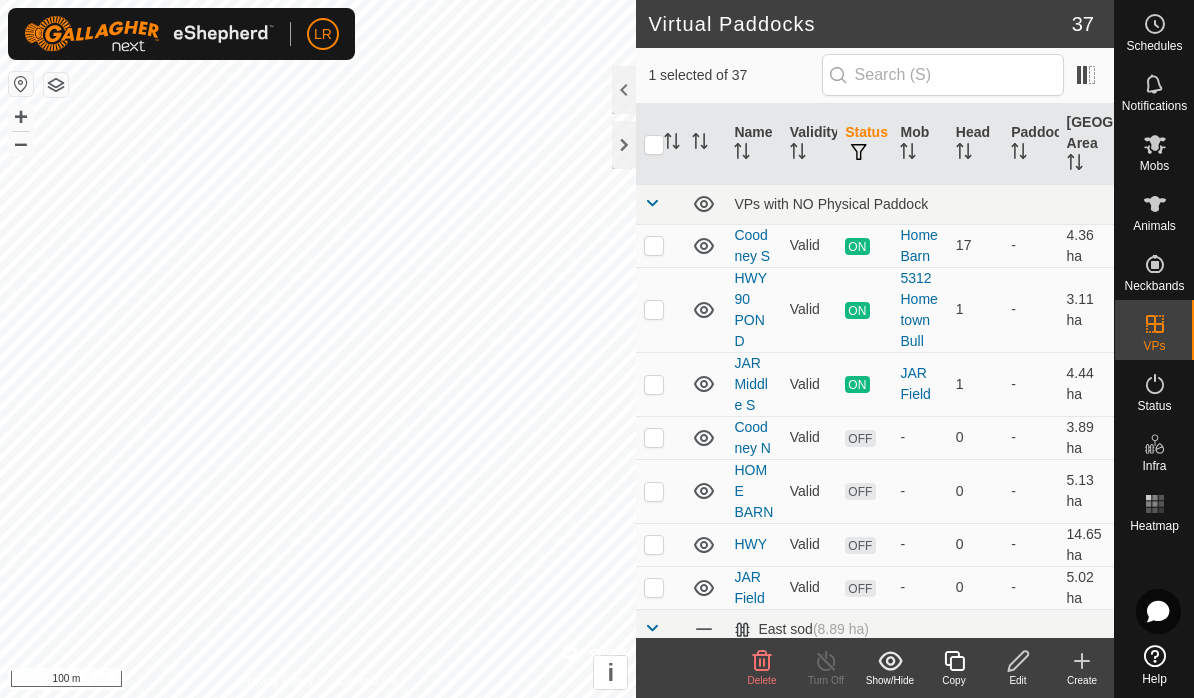 checkbox on "false" 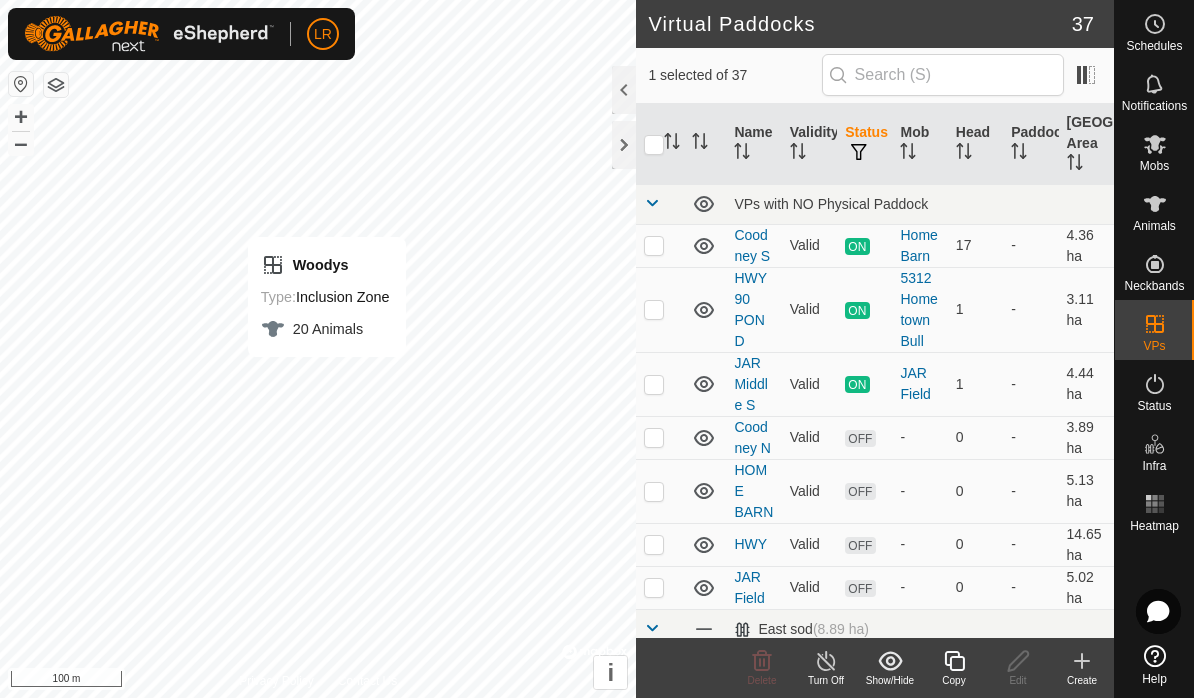 checkbox on "false" 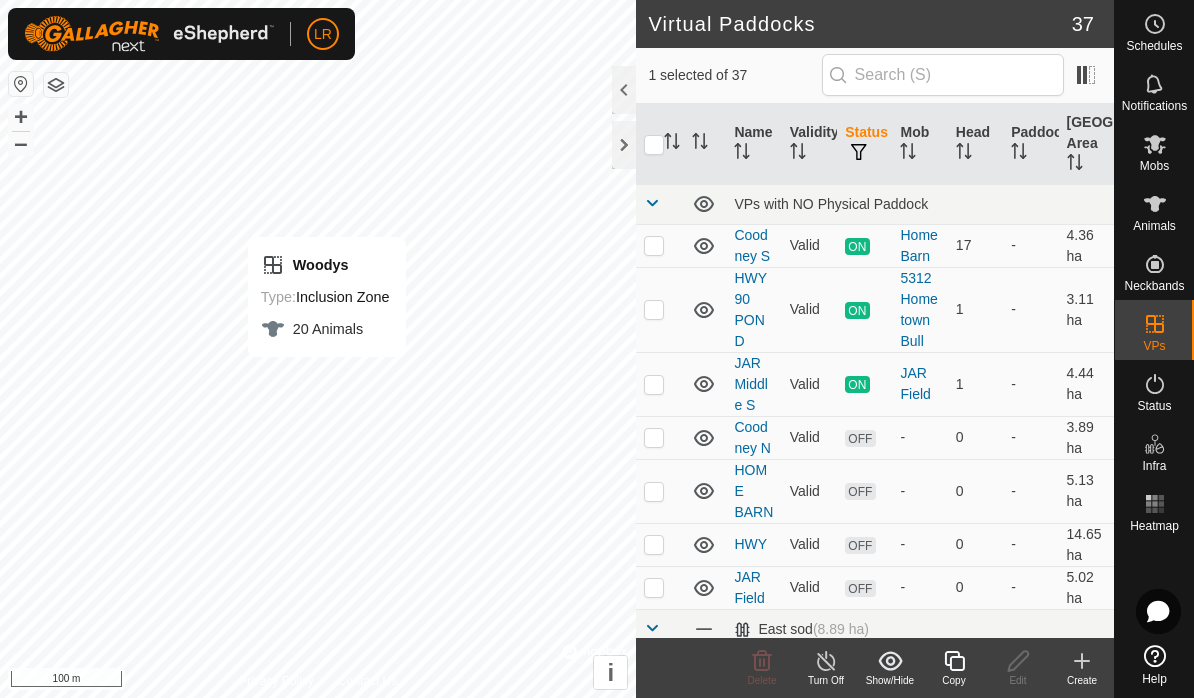 checkbox on "true" 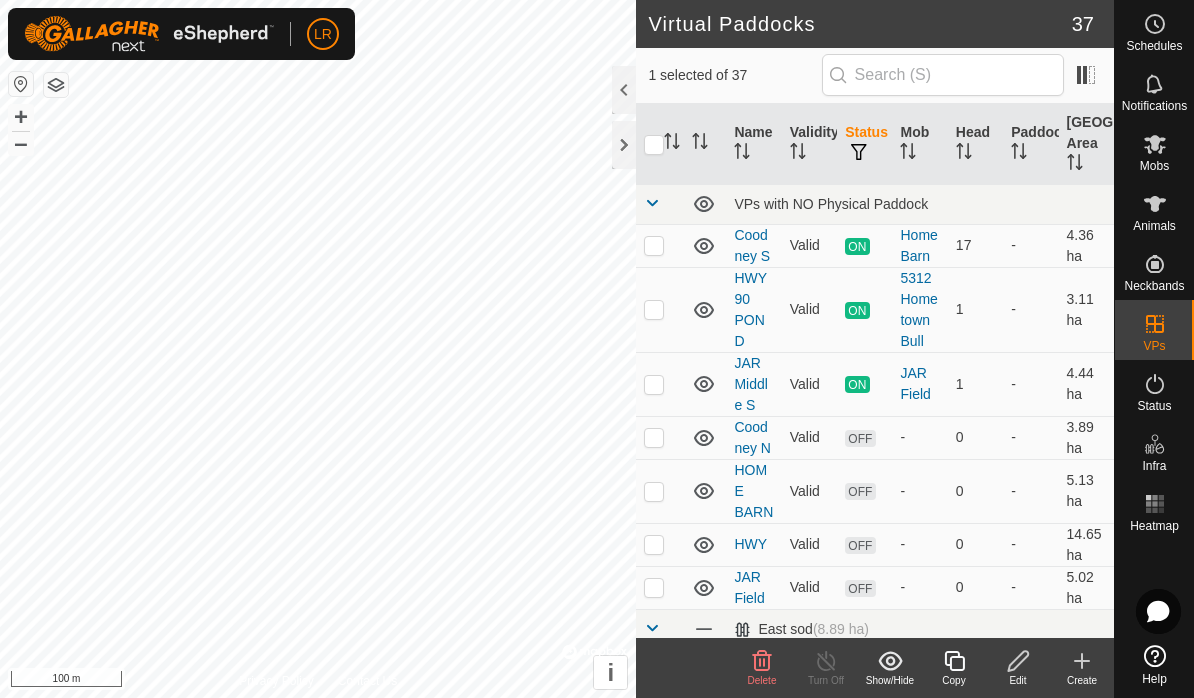 checkbox on "true" 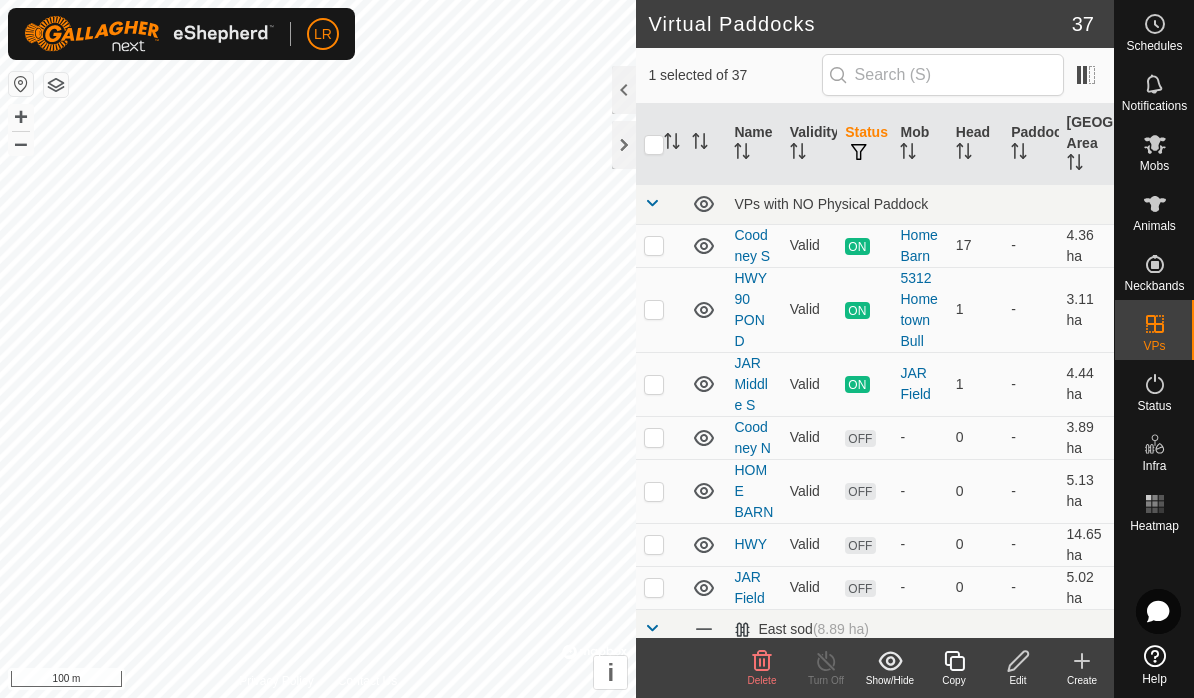 checkbox on "false" 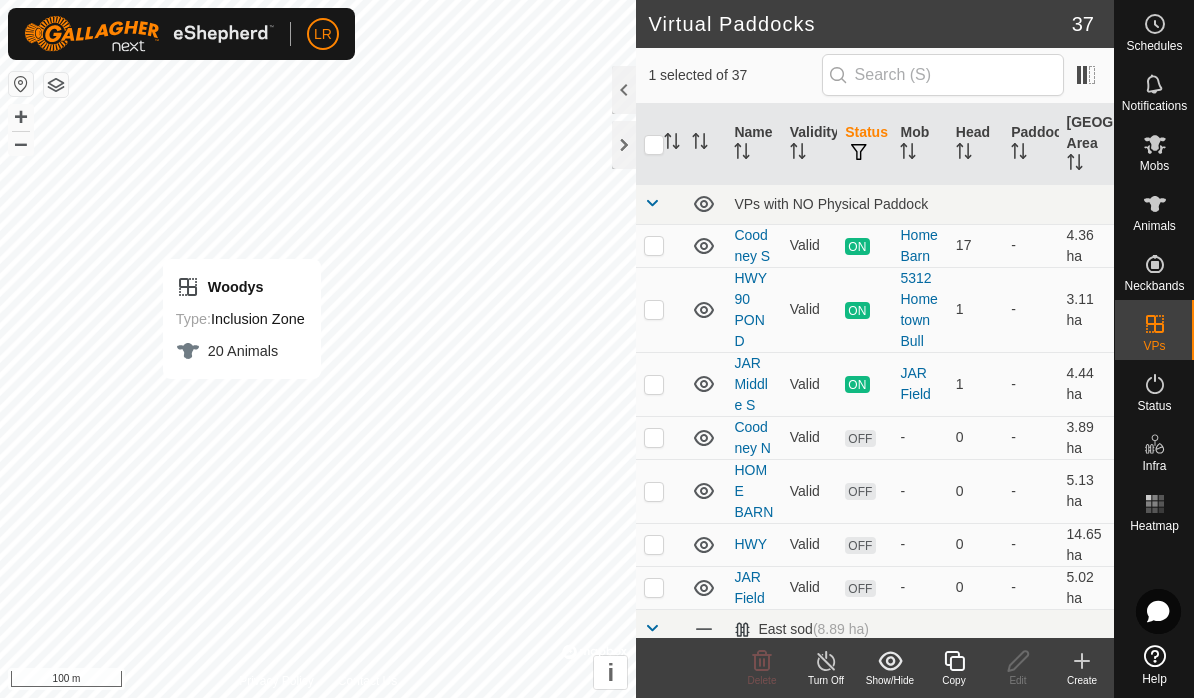checkbox on "false" 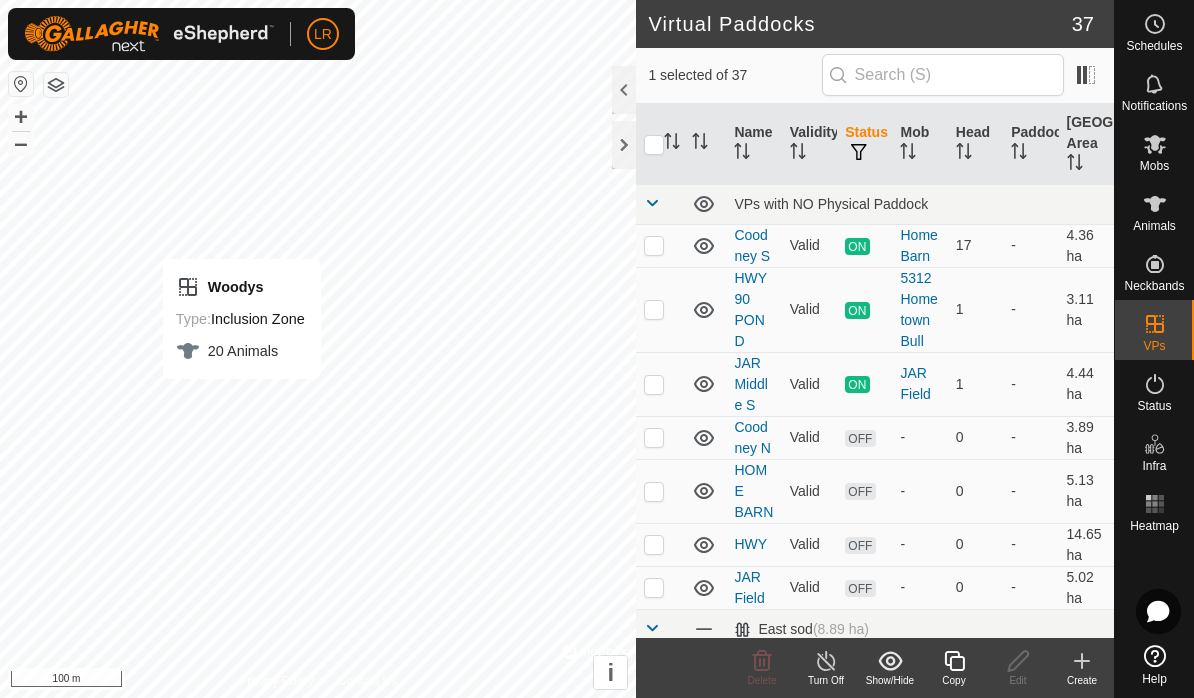 checkbox on "true" 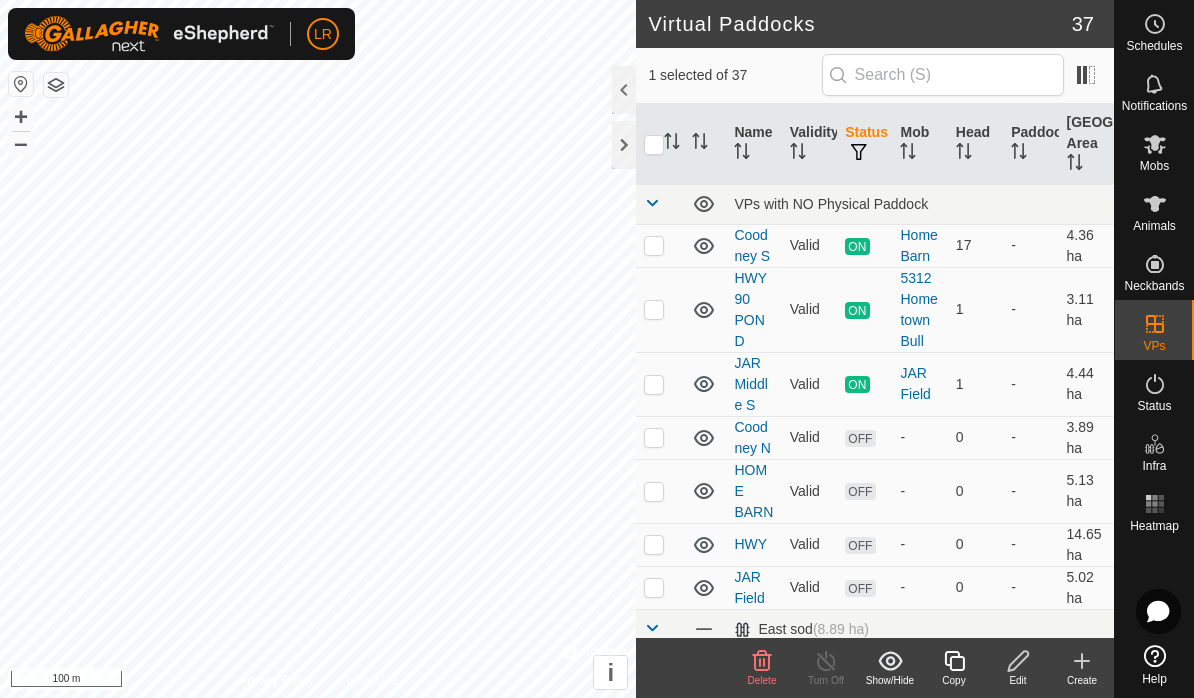 checkbox on "true" 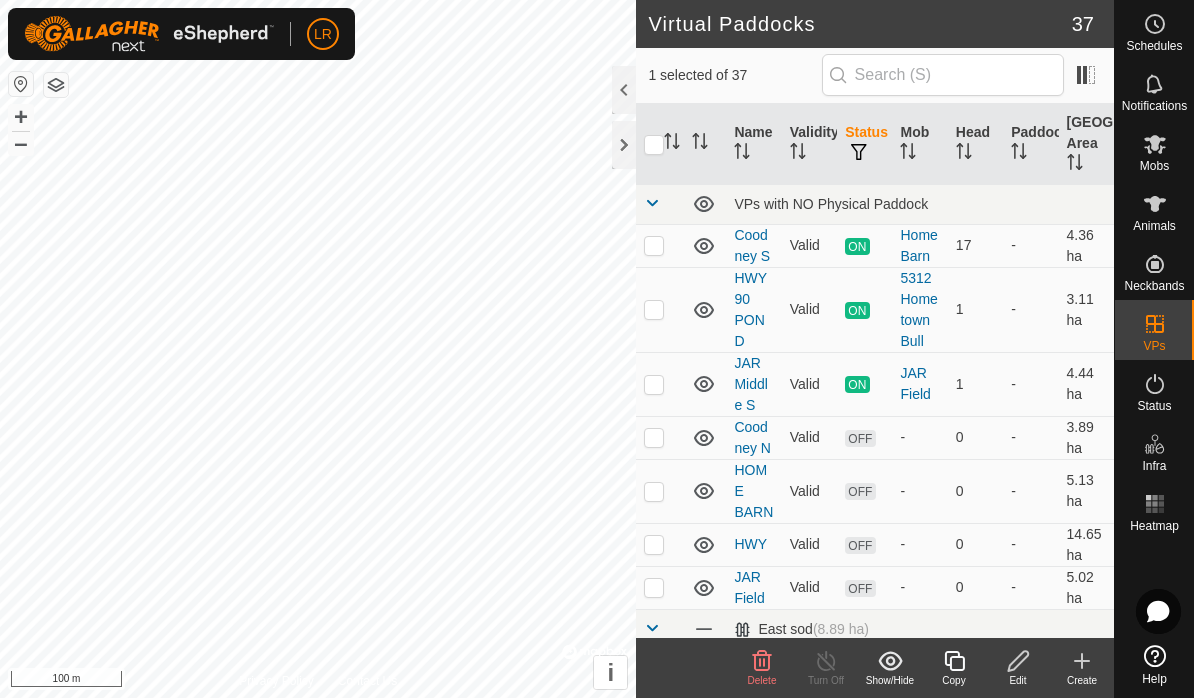 checkbox on "false" 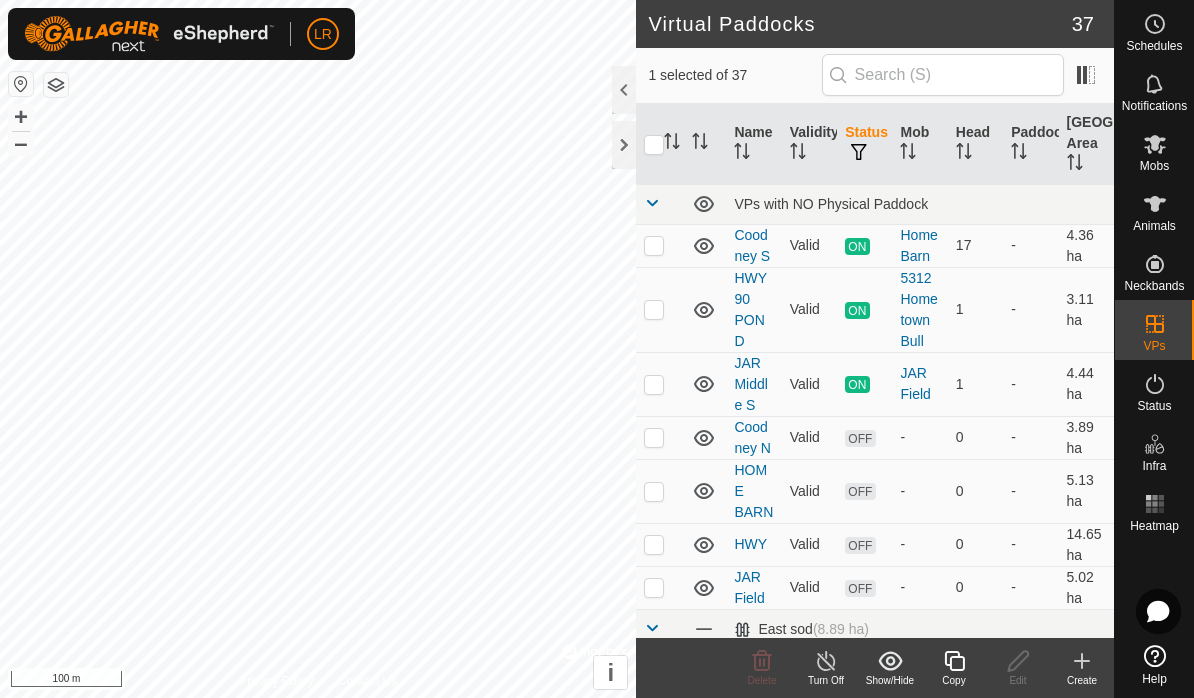 checkbox on "false" 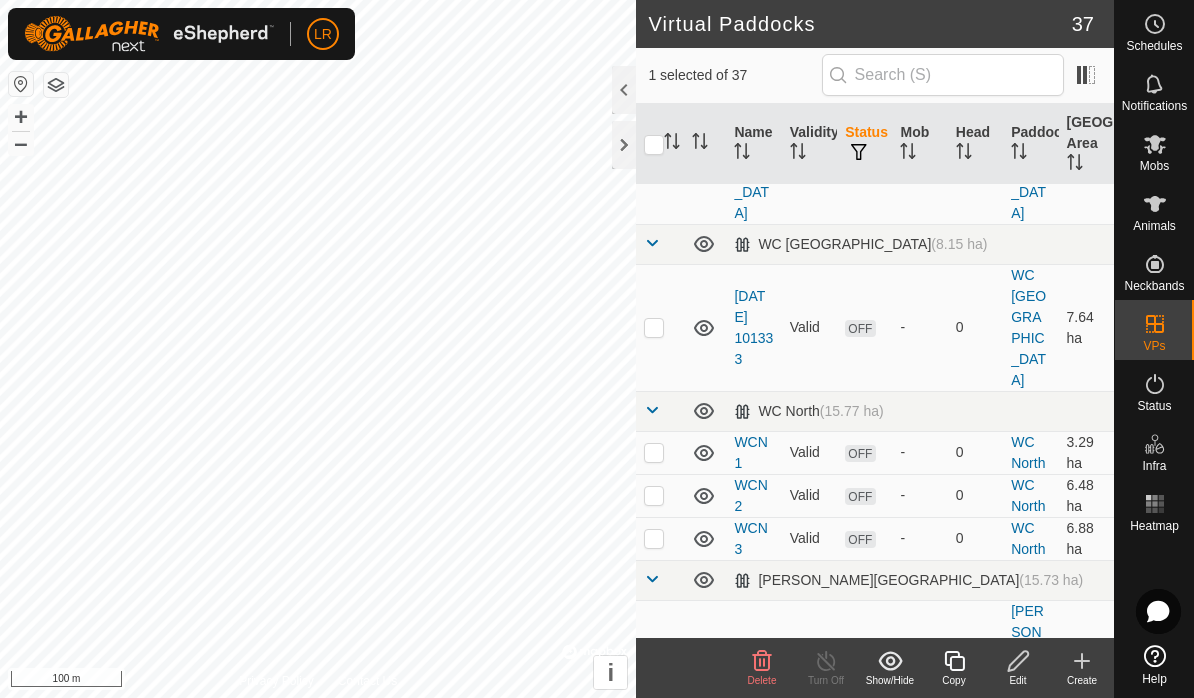 scroll, scrollTop: 1956, scrollLeft: 0, axis: vertical 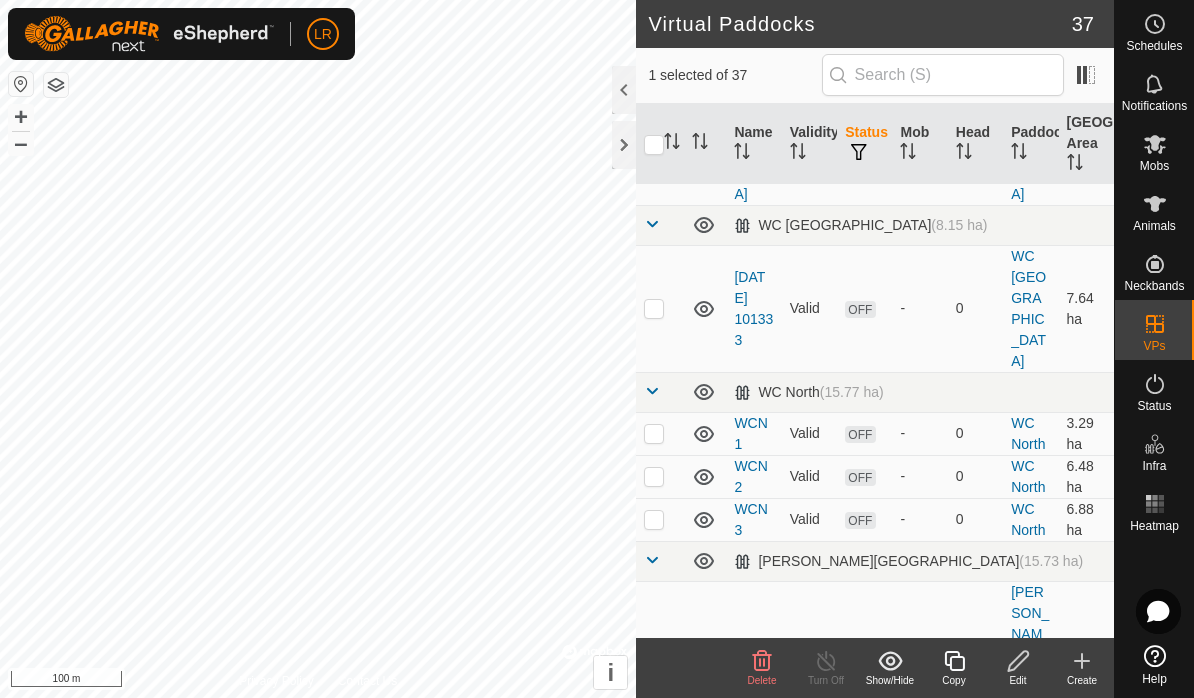 click on "Valid" at bounding box center [809, 843] 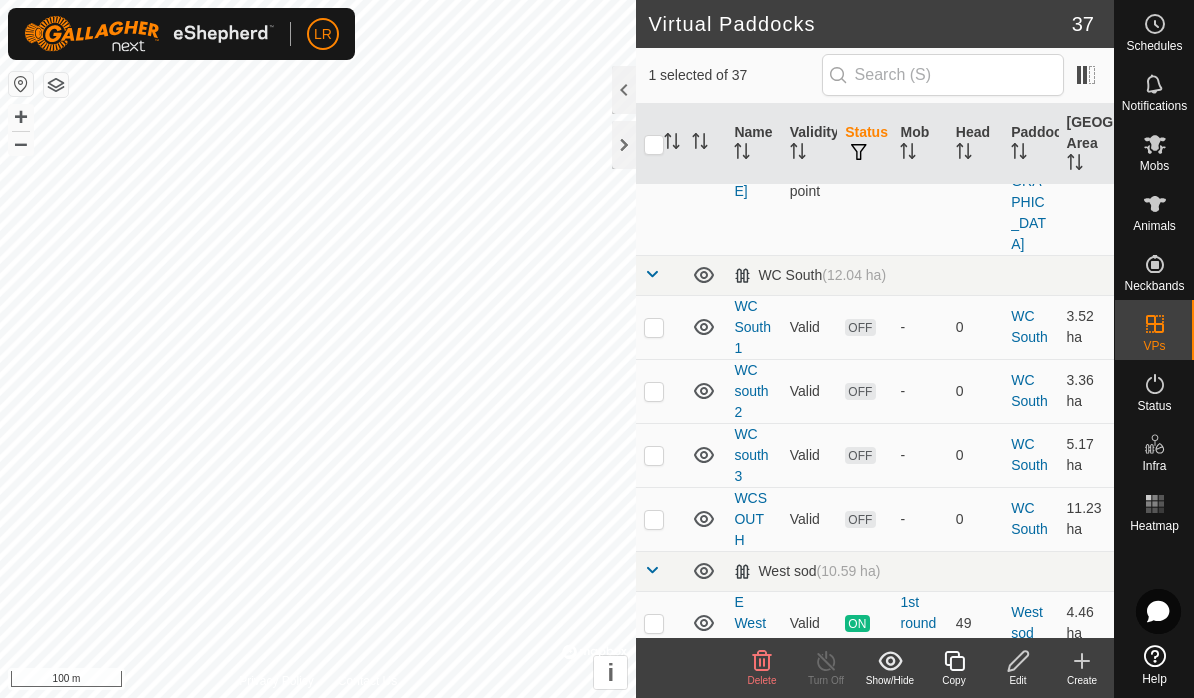 scroll, scrollTop: 2471, scrollLeft: 0, axis: vertical 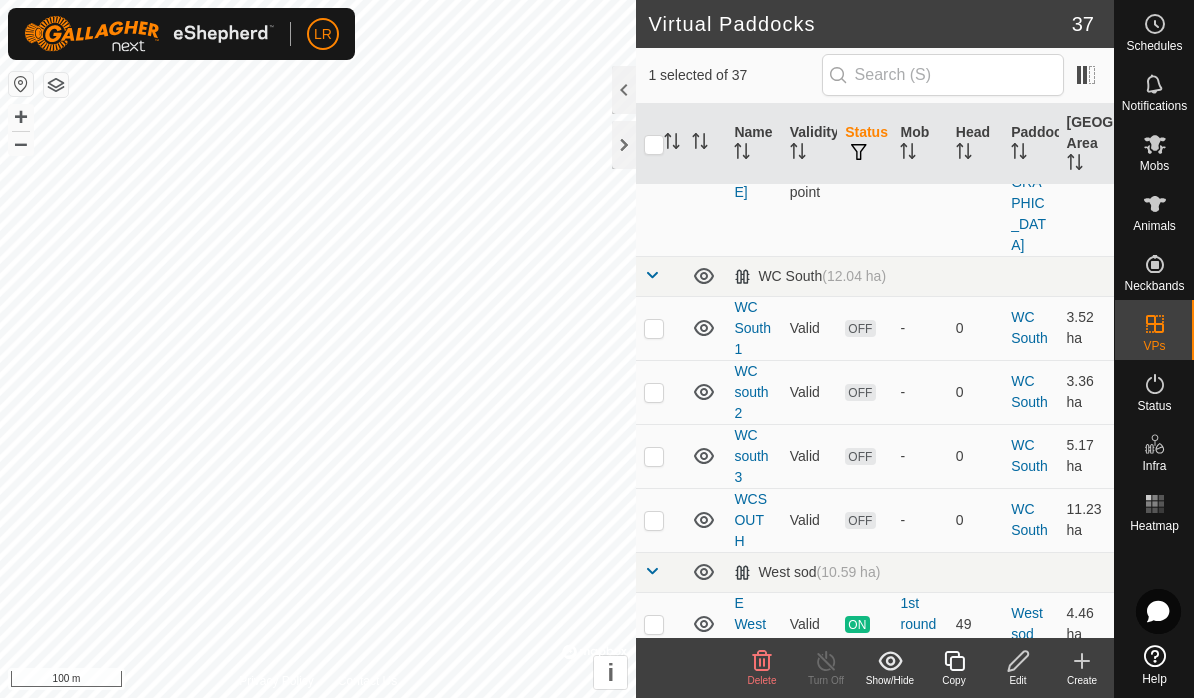 click at bounding box center [654, 973] 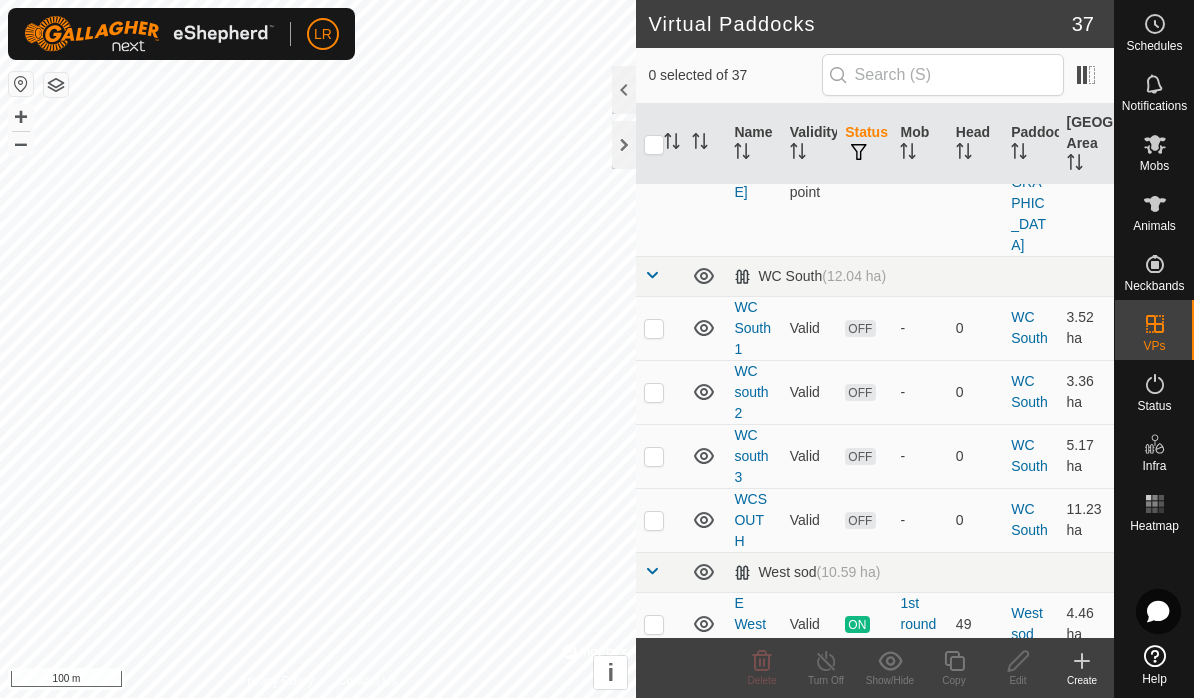 click on "Dad's Road E" at bounding box center (751, 898) 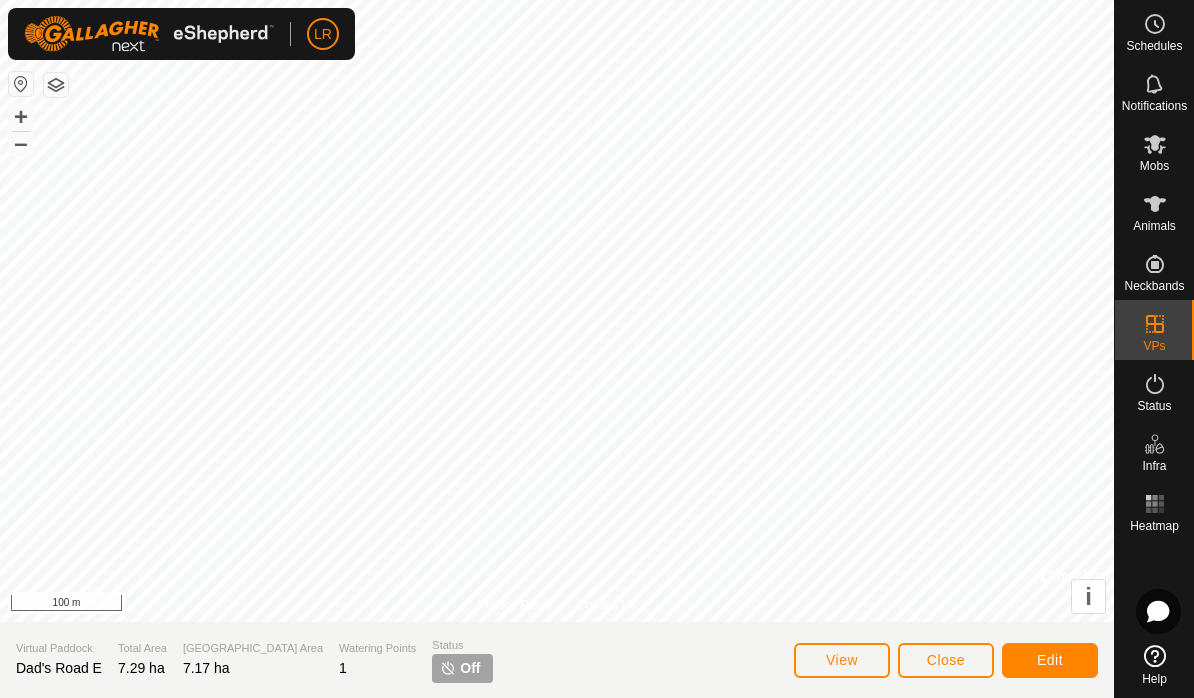 click on "Edit" 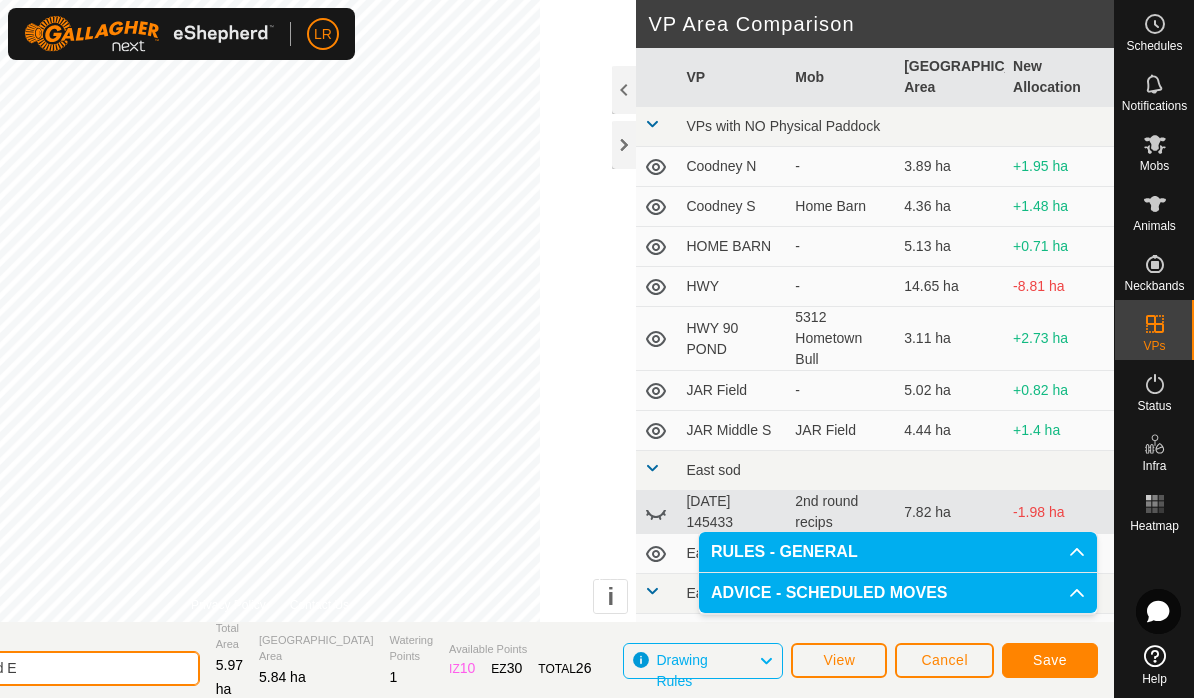 click on "Dad's Road E" 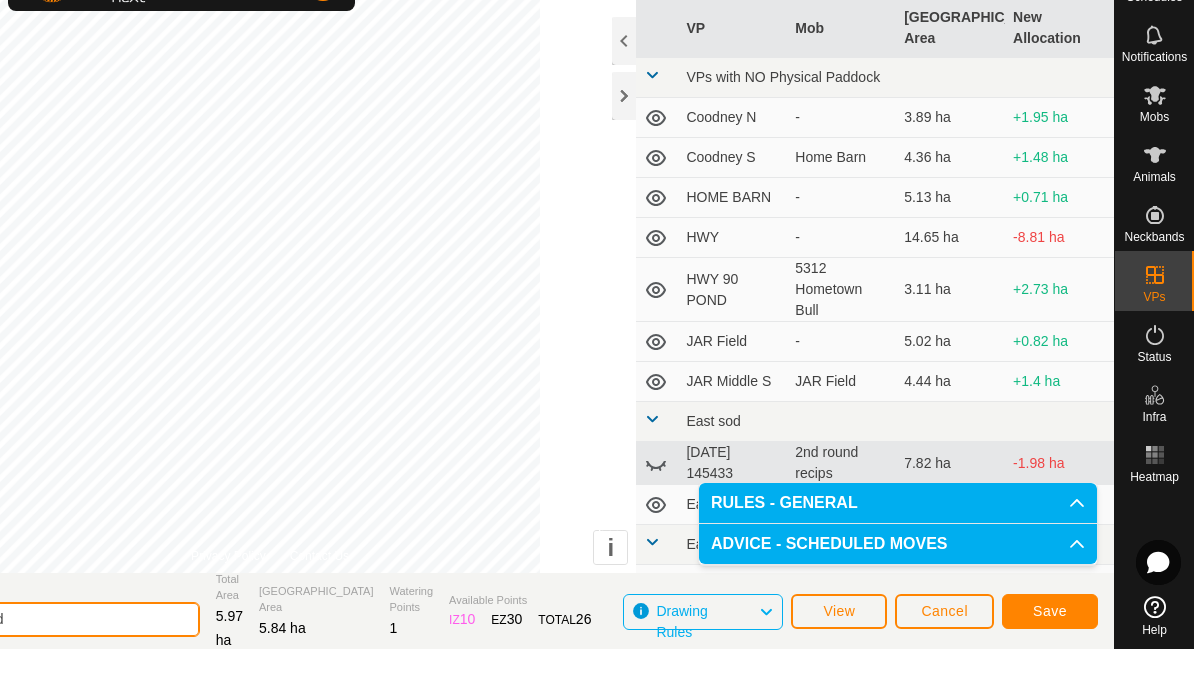 scroll, scrollTop: 2, scrollLeft: 0, axis: vertical 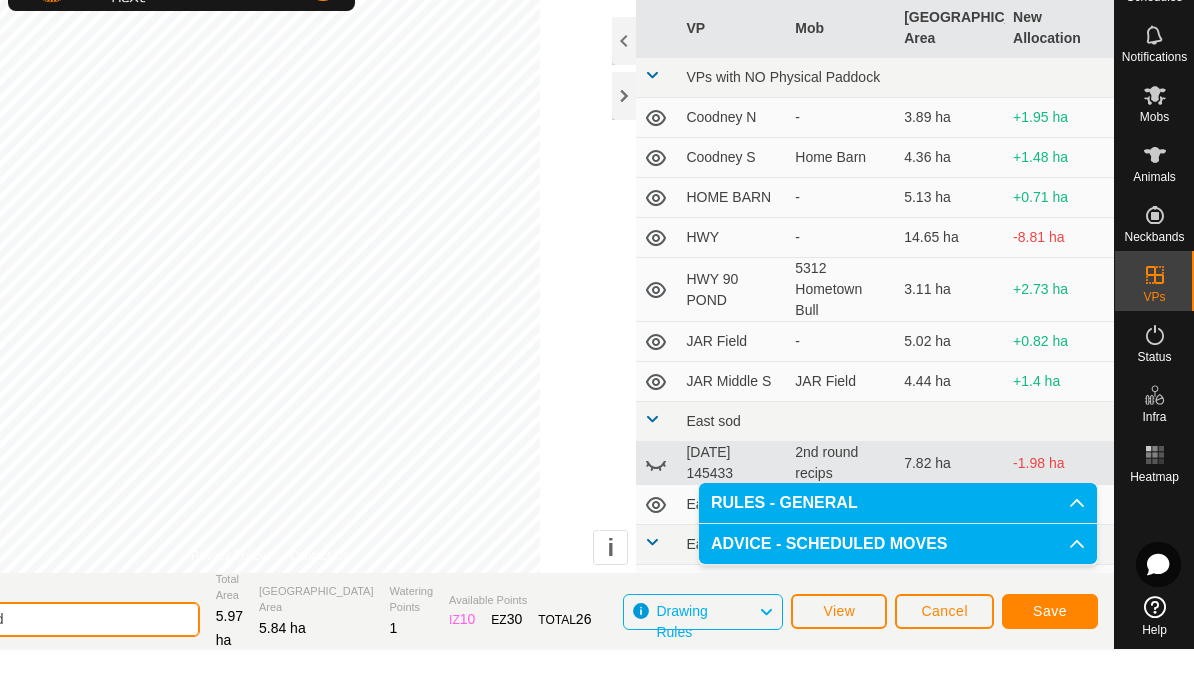 type on "Dad's Road" 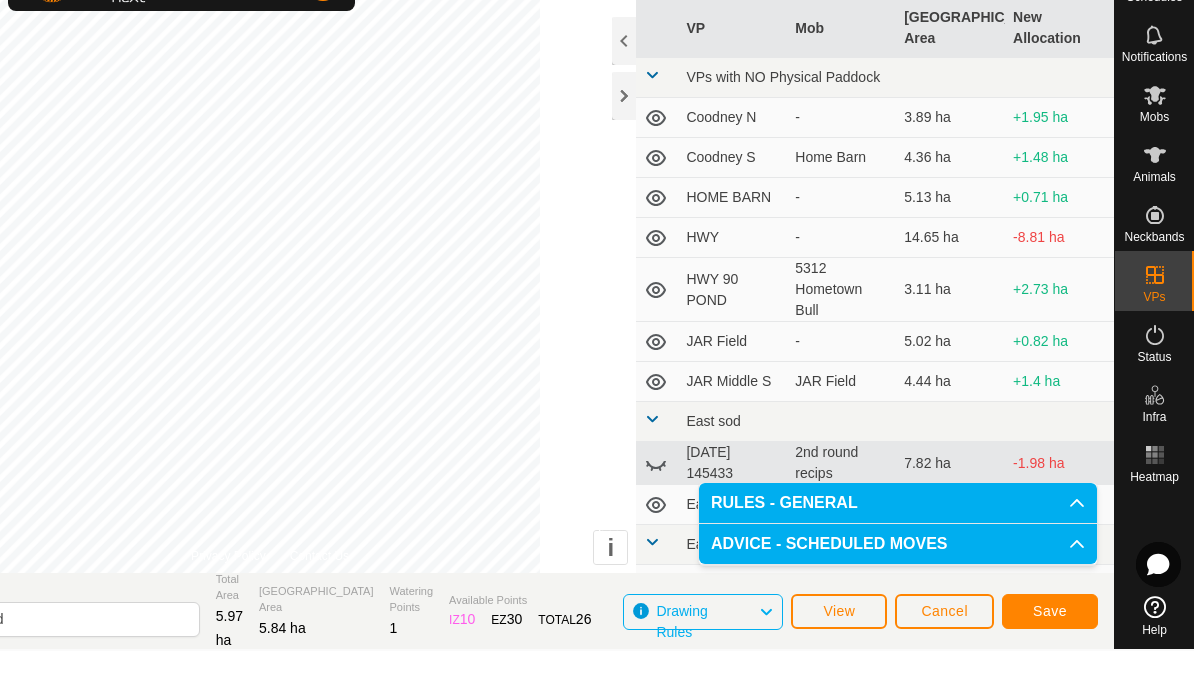 click on "Save" 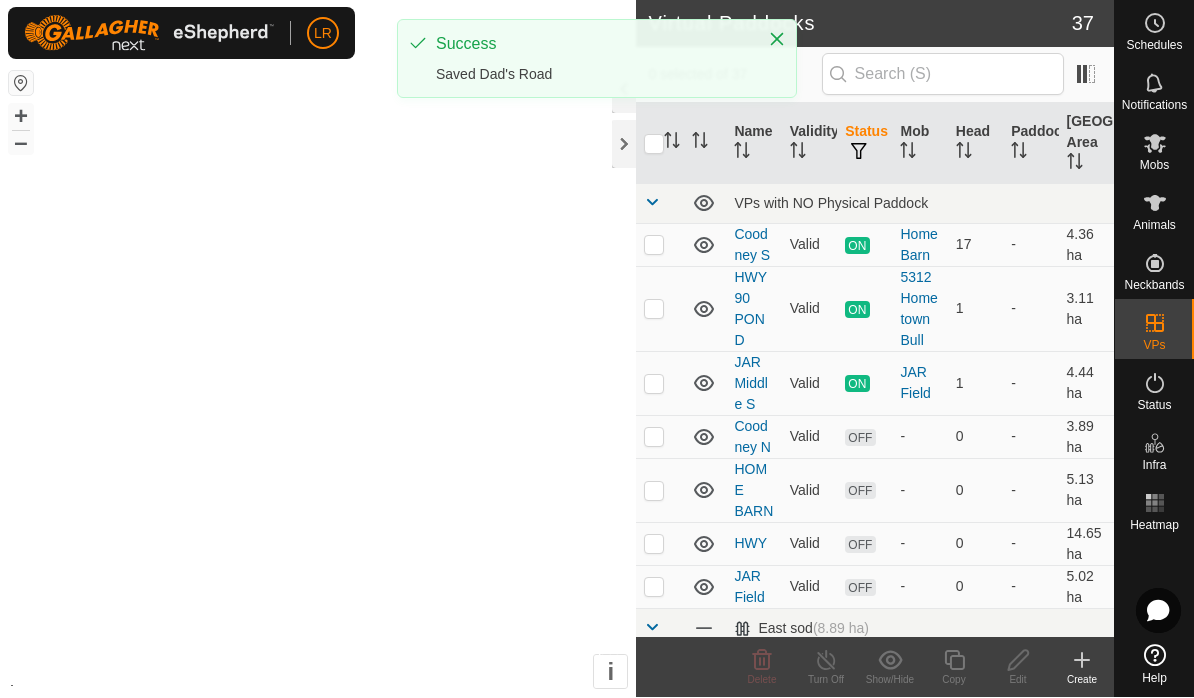 scroll, scrollTop: 0, scrollLeft: 0, axis: both 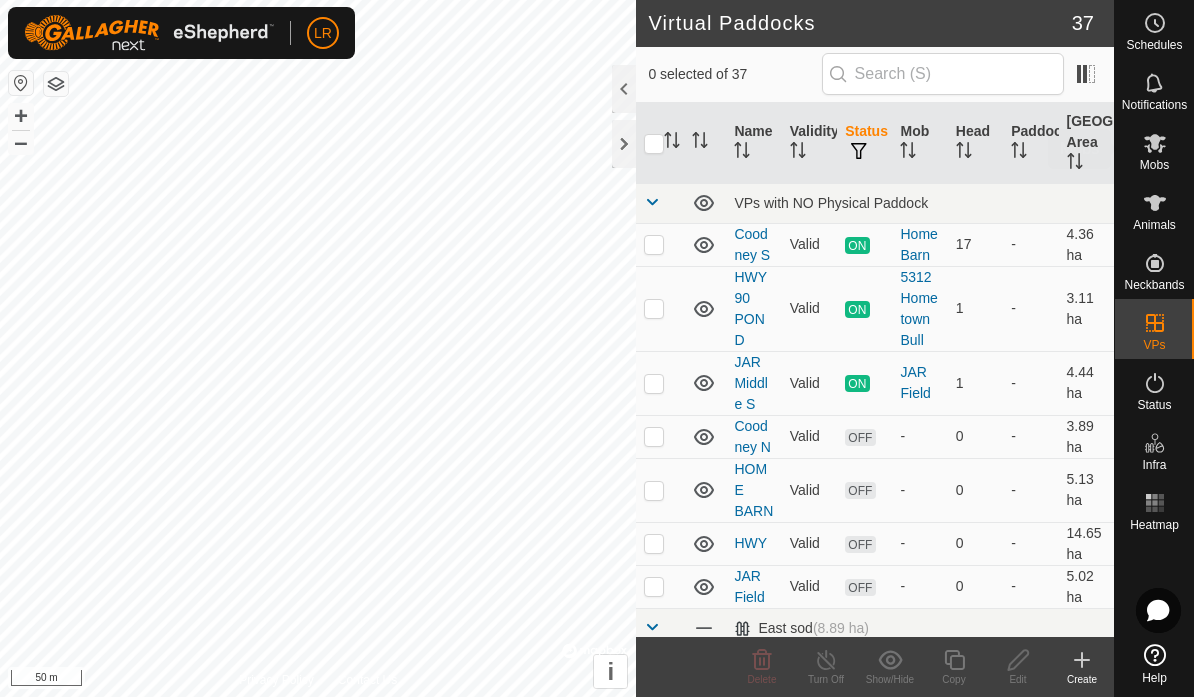 click on "Mobs" at bounding box center [1154, 166] 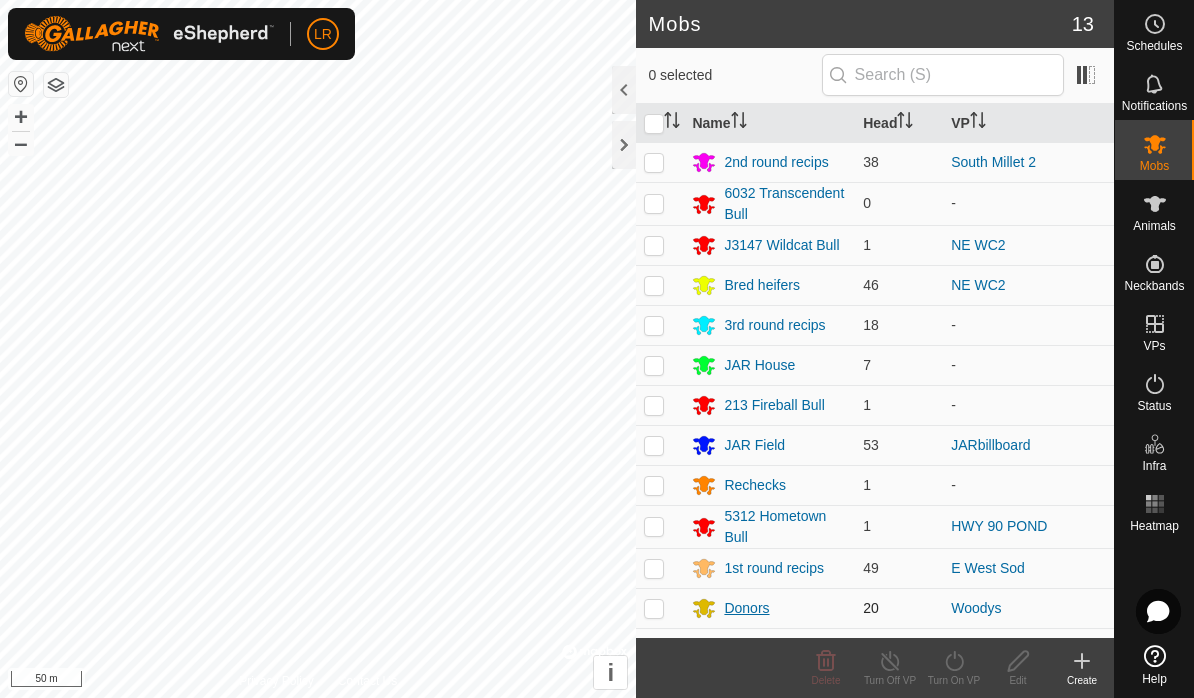 click on "Donors" at bounding box center [746, 608] 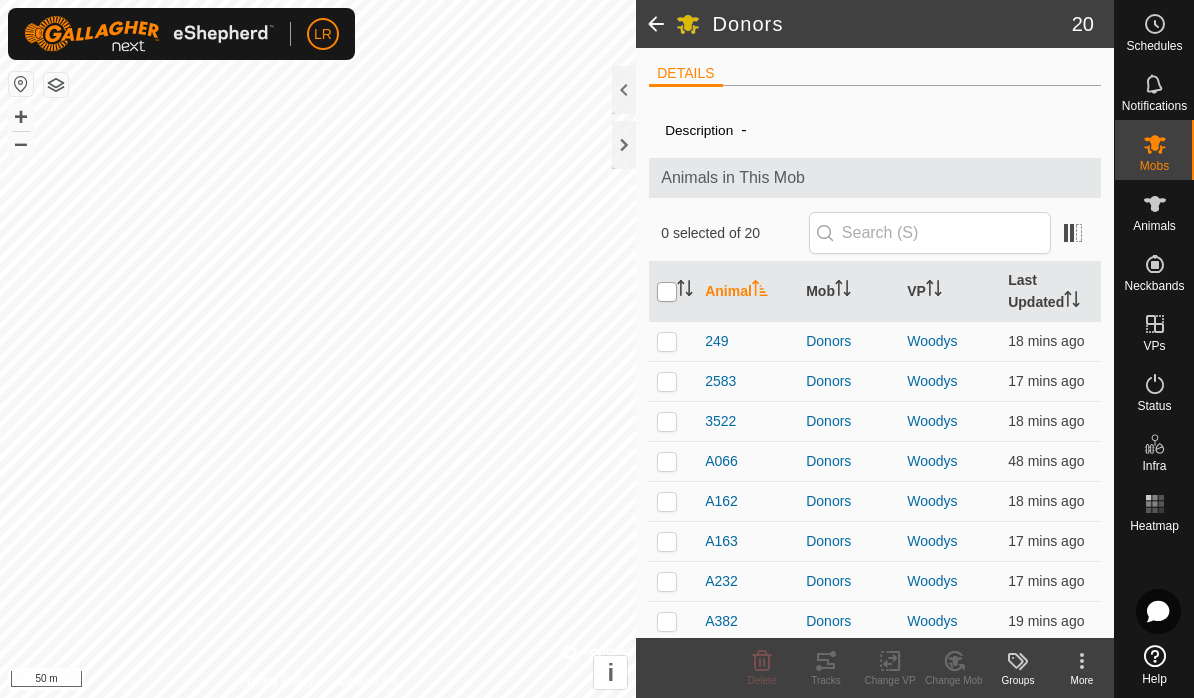 click at bounding box center [667, 292] 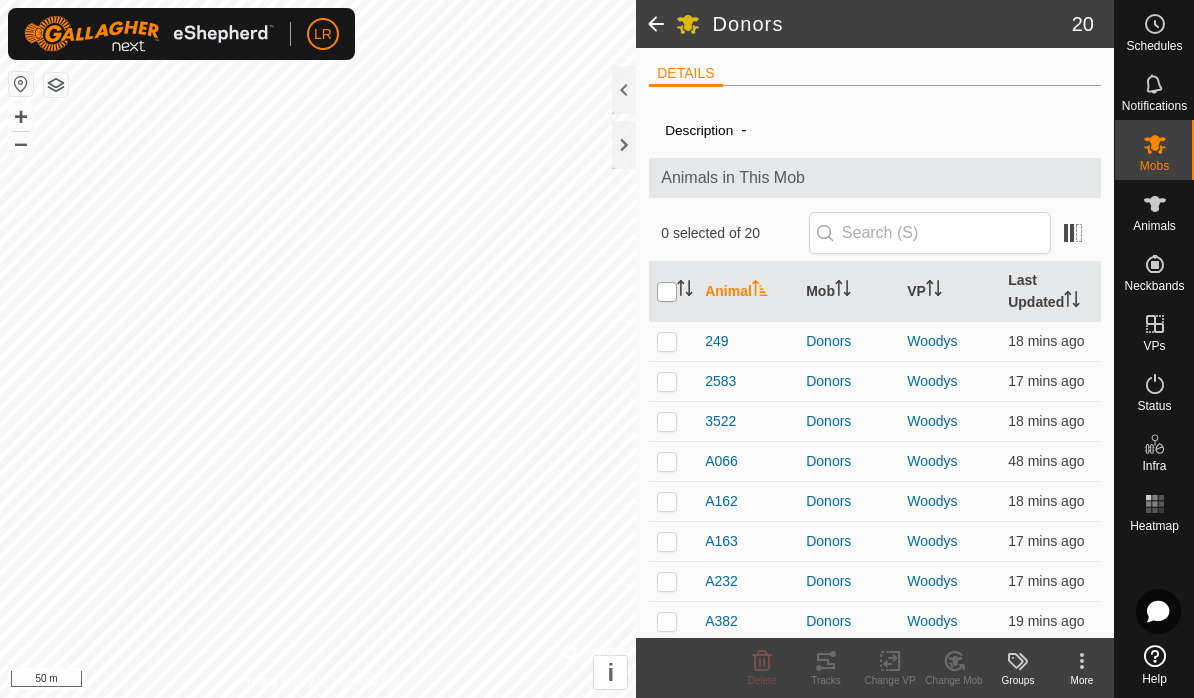 checkbox on "true" 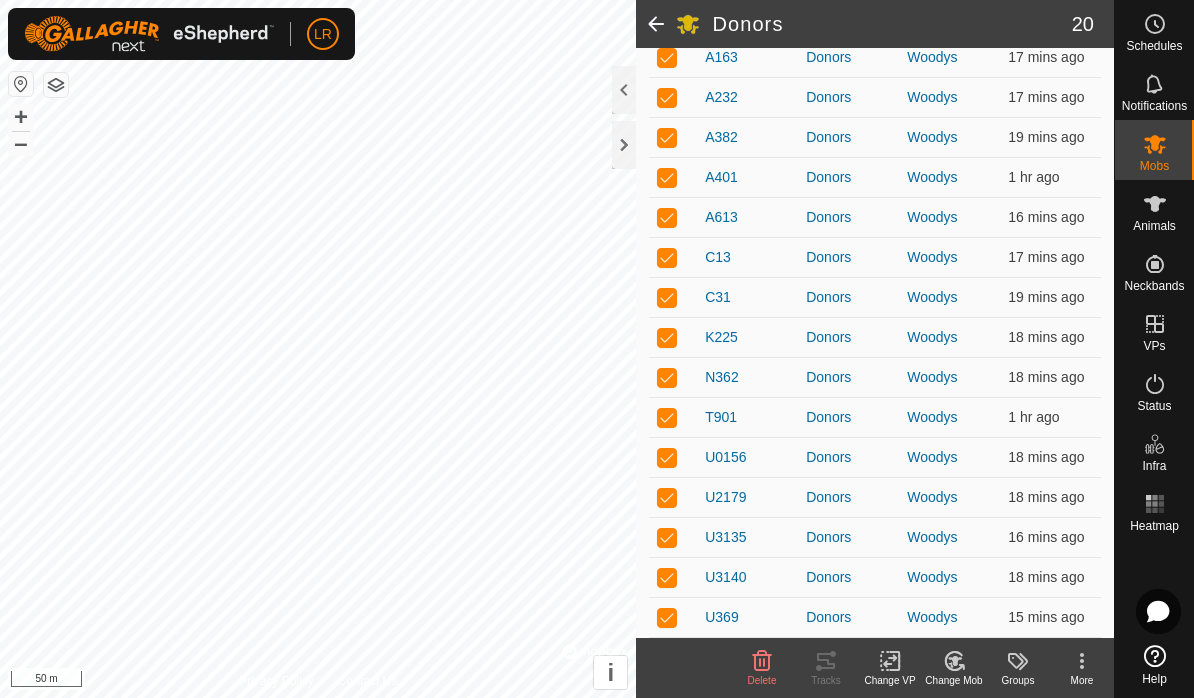 scroll, scrollTop: 485, scrollLeft: 0, axis: vertical 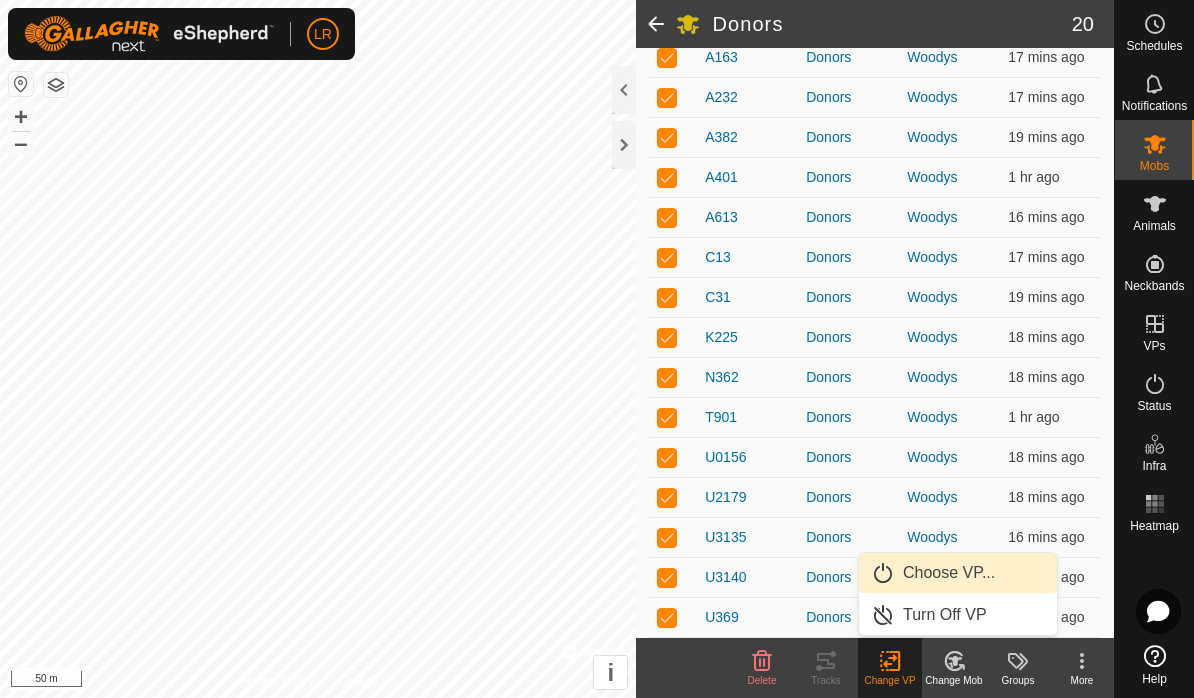 click on "Choose VP..." at bounding box center [949, 573] 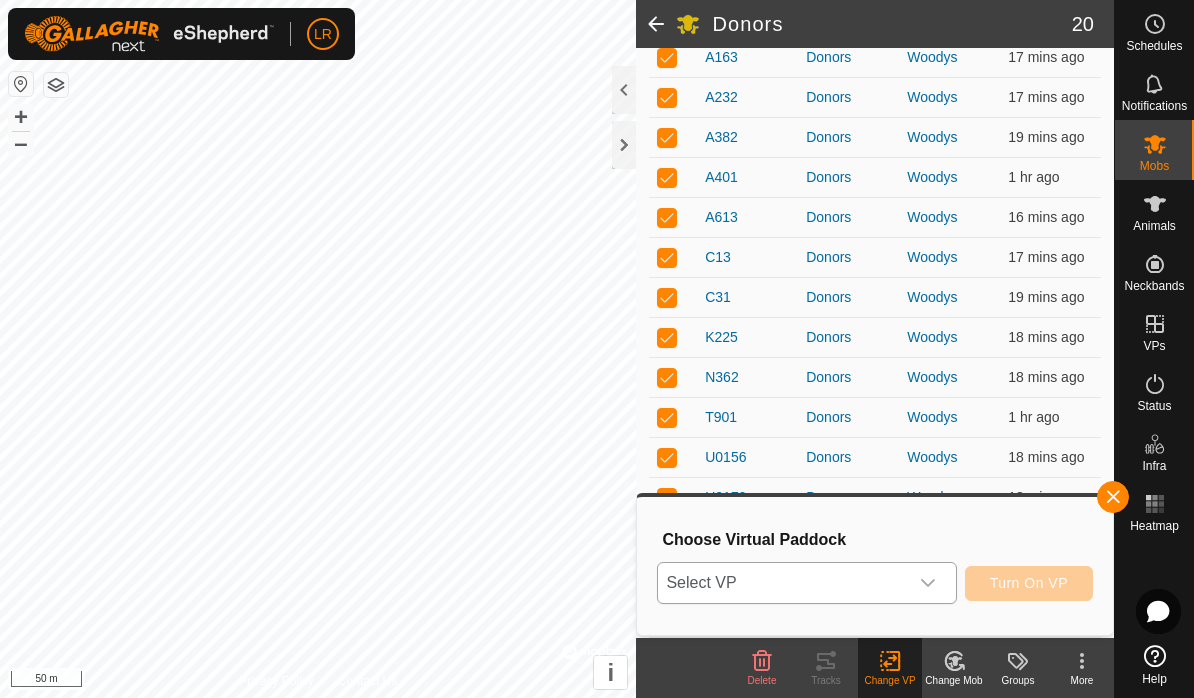 click at bounding box center [928, 583] 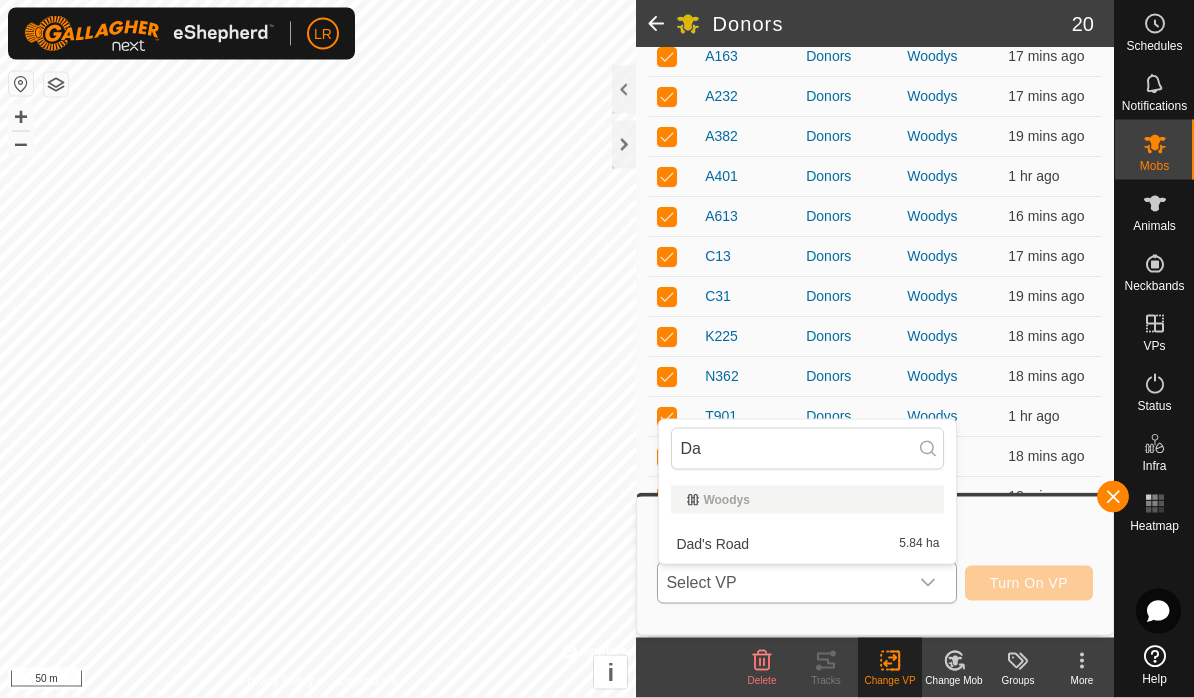 type on "Da" 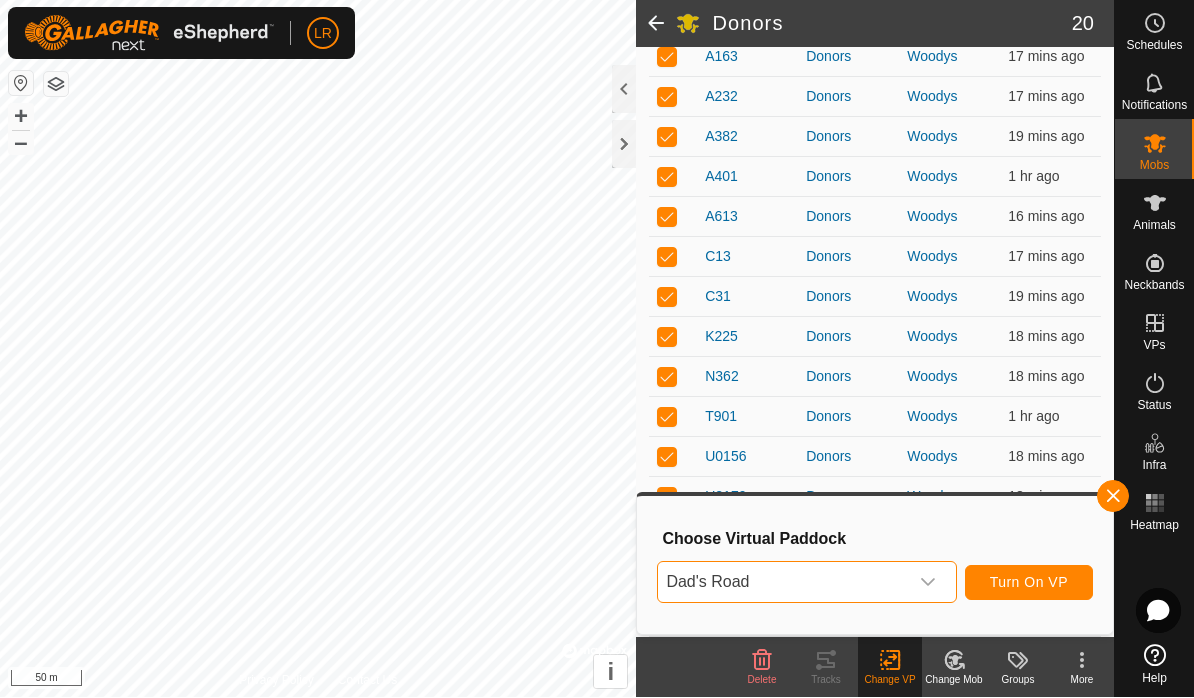 click on "Turn On VP" at bounding box center [1029, 583] 